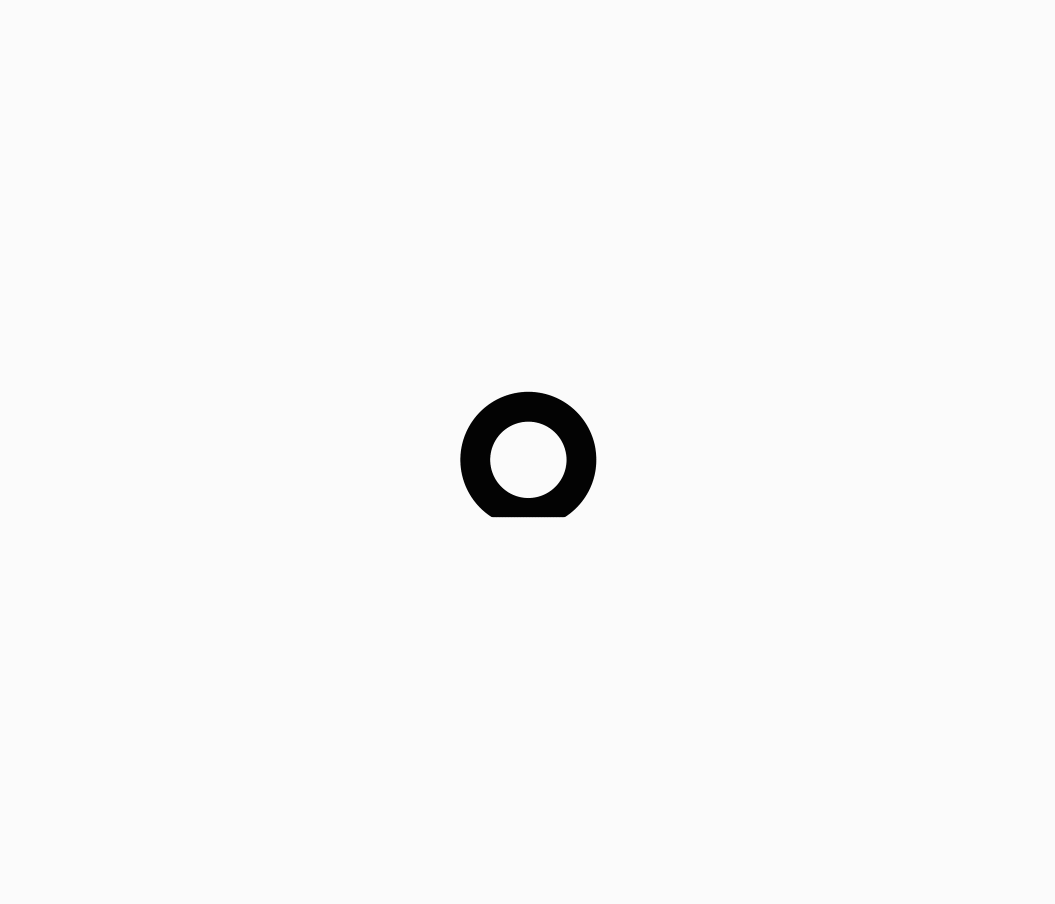 scroll, scrollTop: 0, scrollLeft: 0, axis: both 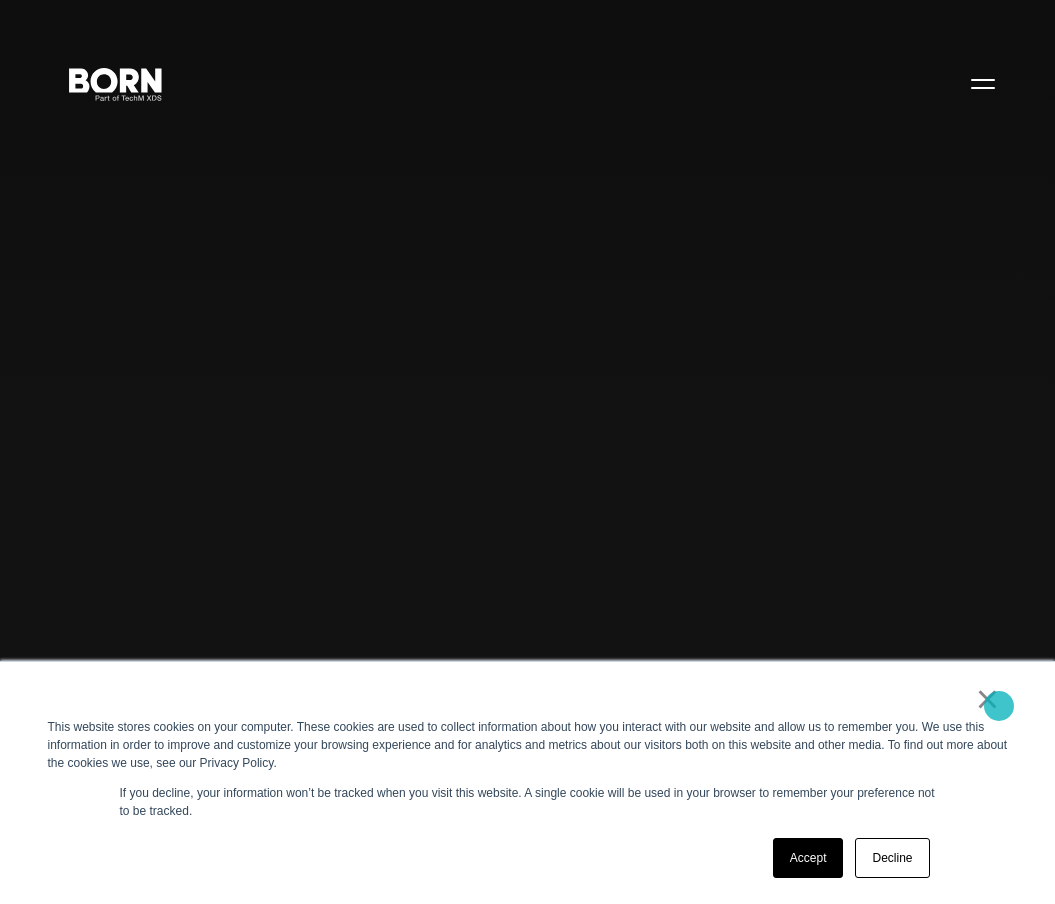 click on "×" at bounding box center (988, 699) 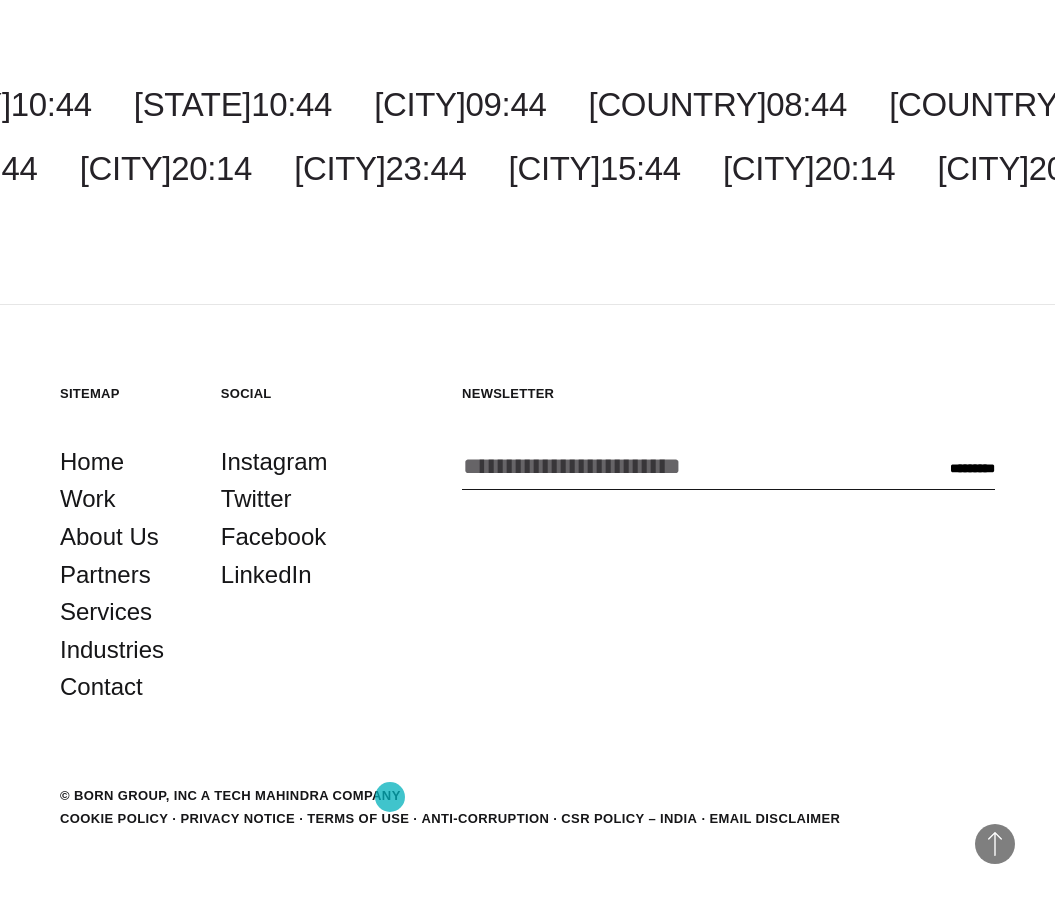 scroll, scrollTop: 6021, scrollLeft: 0, axis: vertical 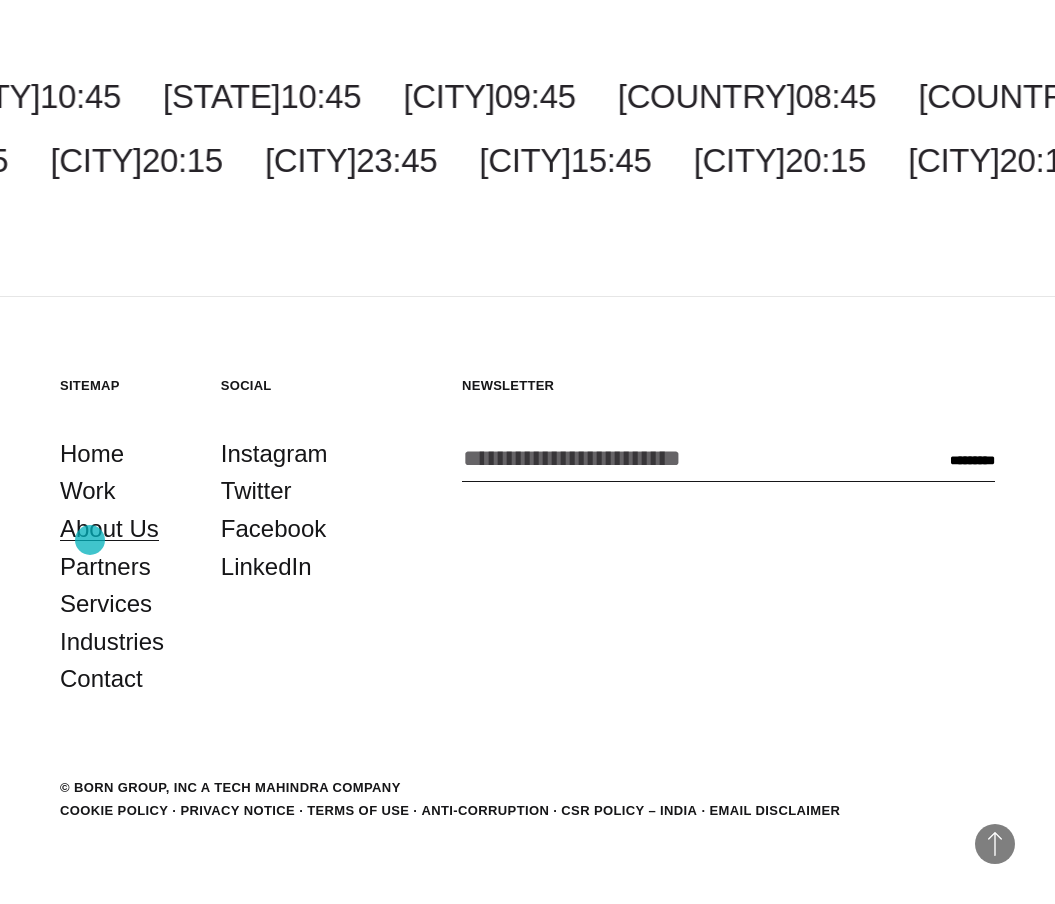 click on "About Us" at bounding box center [109, 529] 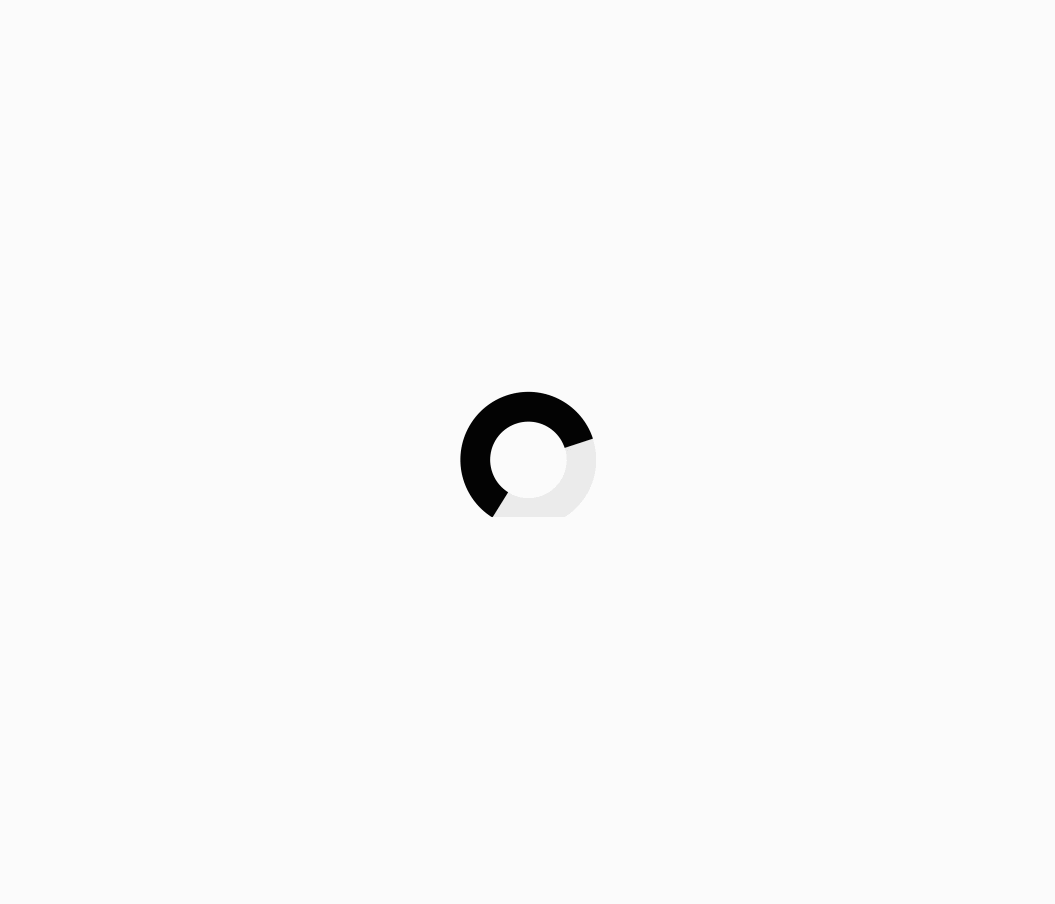 scroll, scrollTop: 0, scrollLeft: 0, axis: both 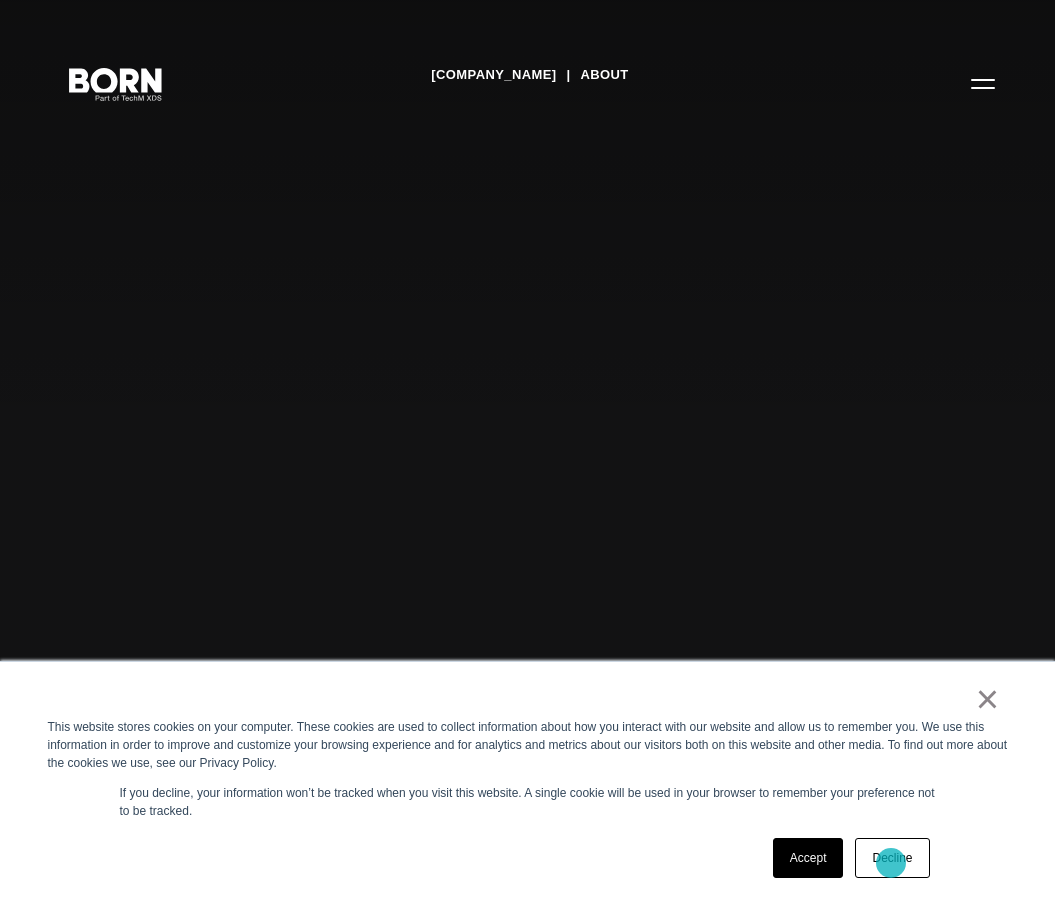 click on "Decline" at bounding box center [892, 858] 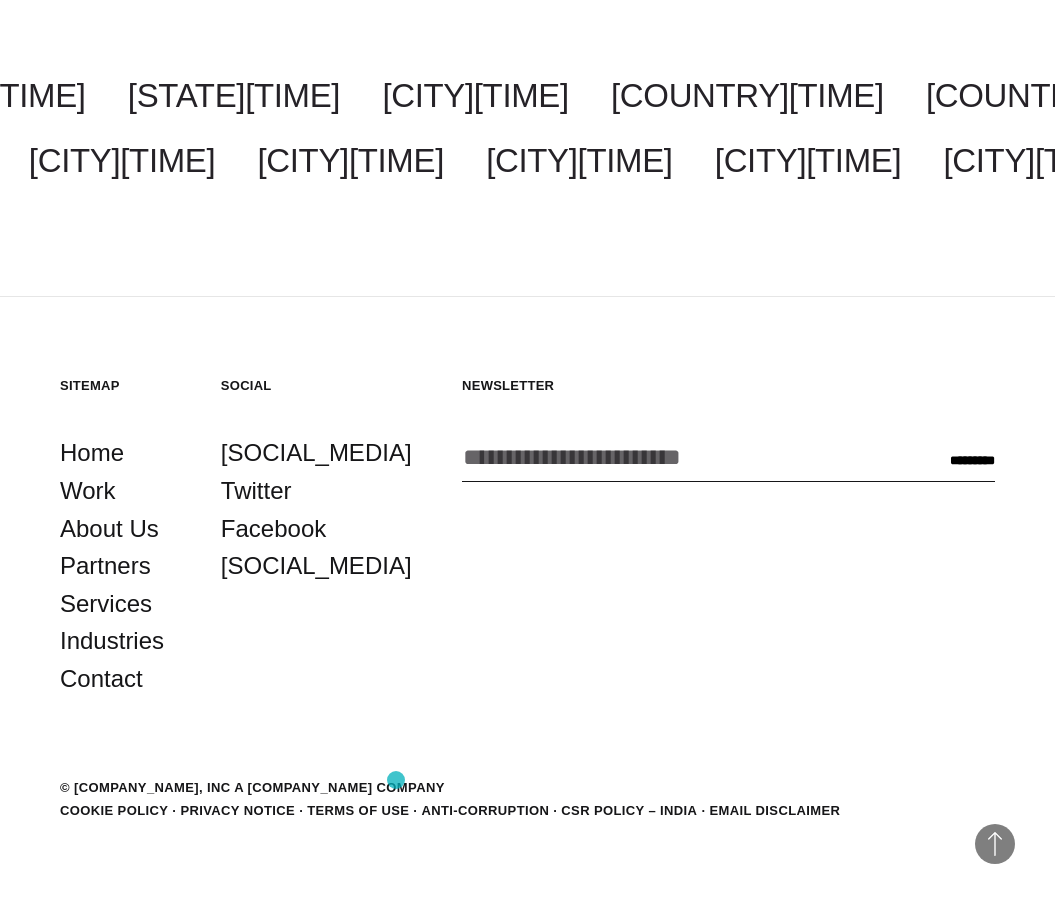 scroll, scrollTop: 6769, scrollLeft: 0, axis: vertical 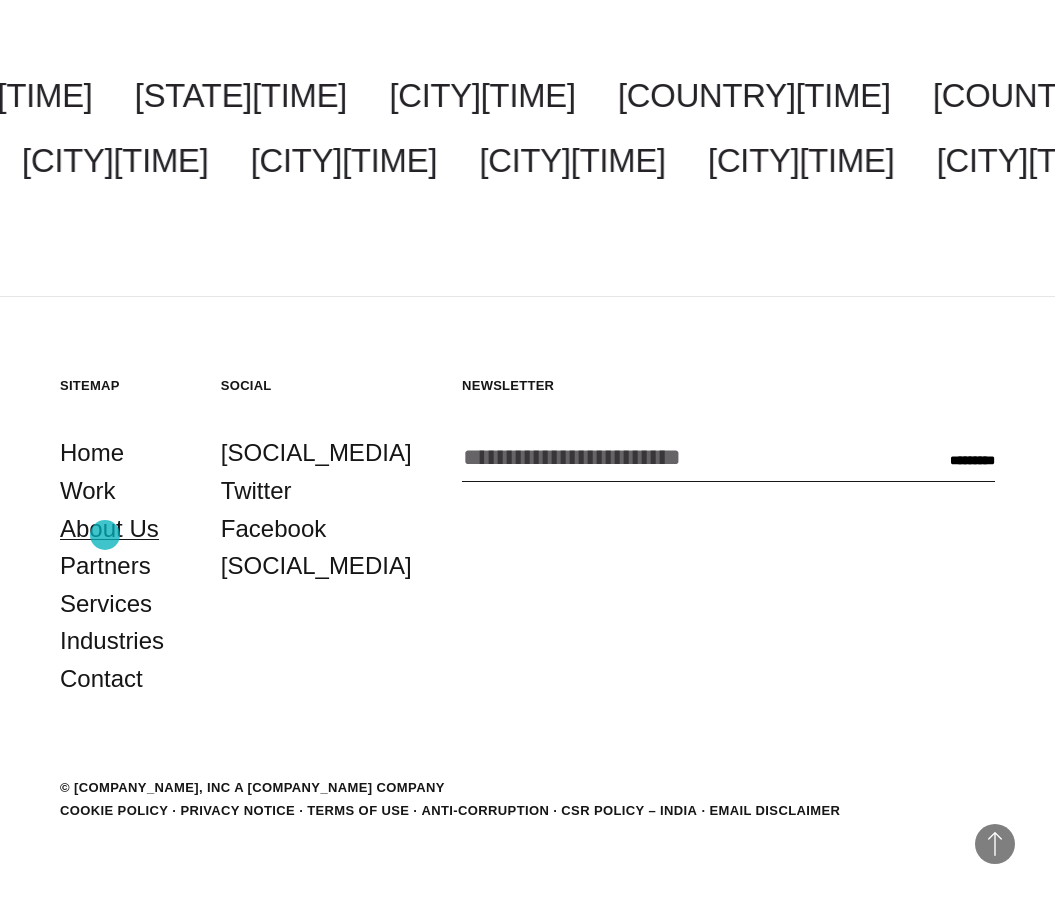 click on "About Us" at bounding box center (109, 529) 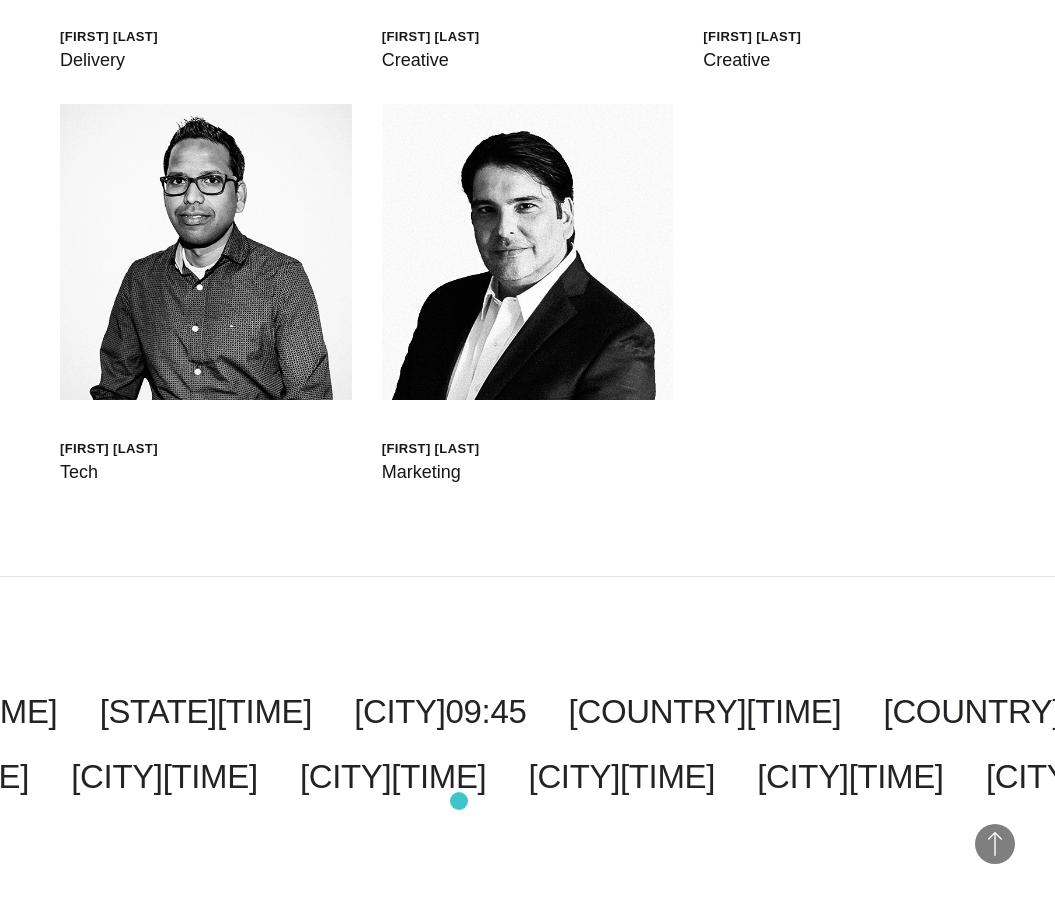 scroll, scrollTop: 6769, scrollLeft: 0, axis: vertical 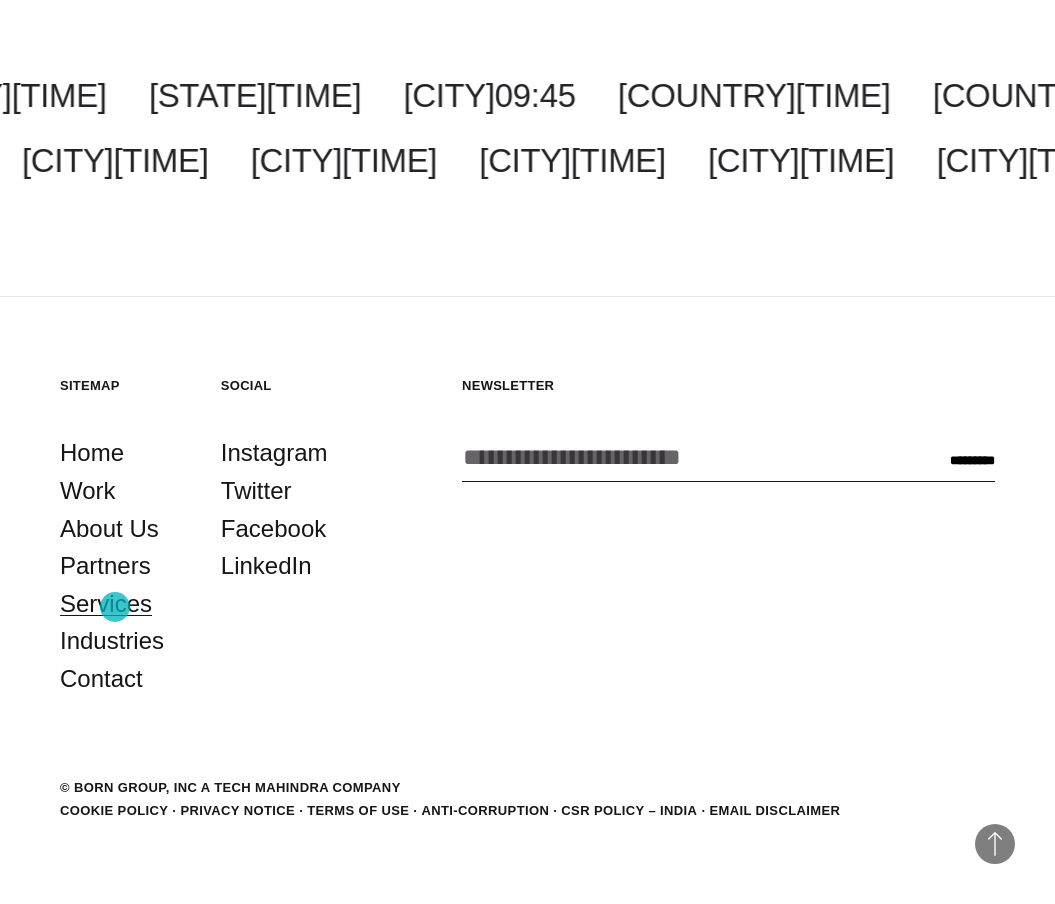 click on "Services" at bounding box center [106, 604] 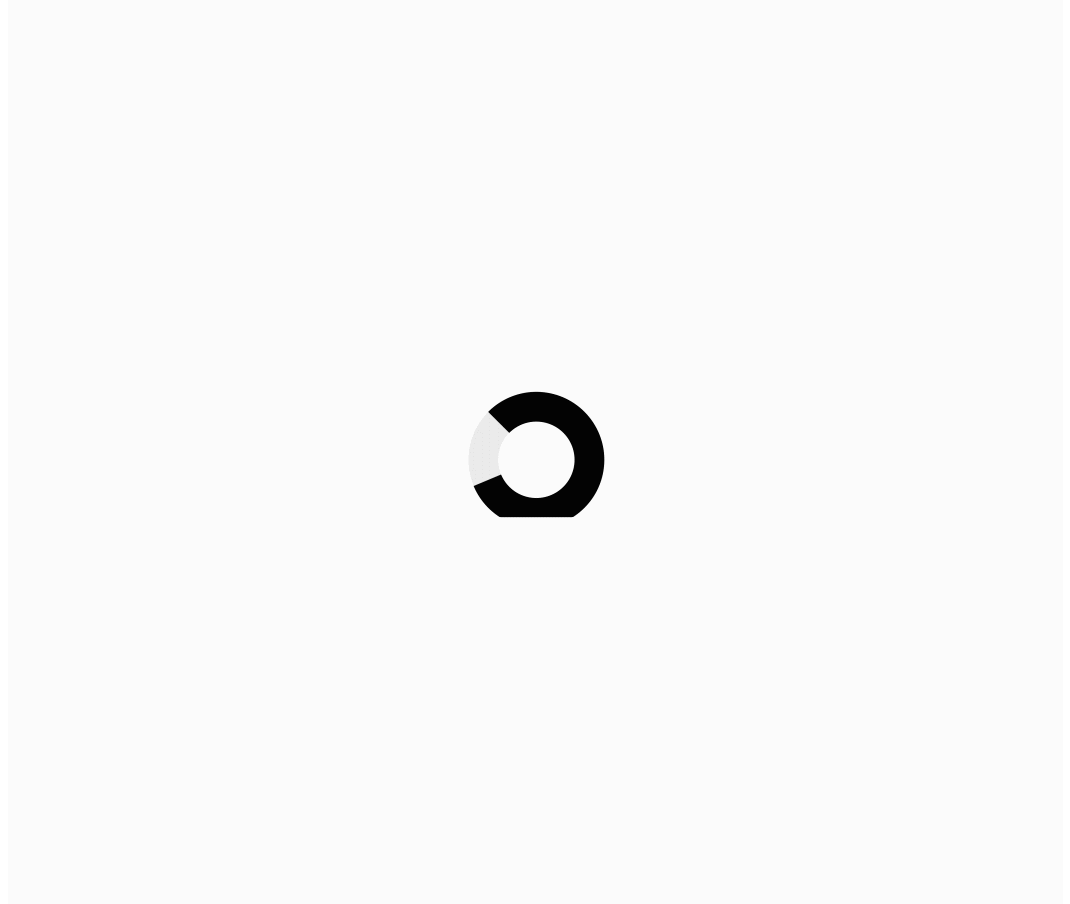 scroll, scrollTop: 0, scrollLeft: 0, axis: both 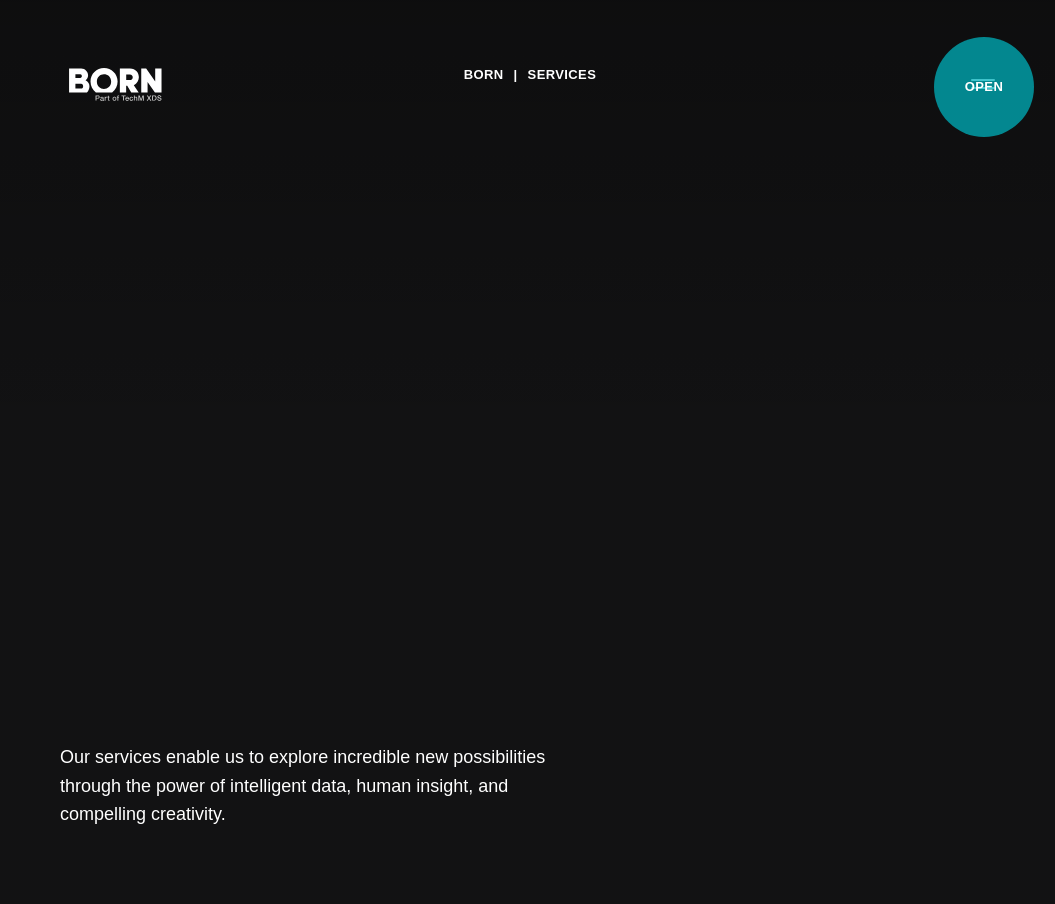click on "Primary Menu" at bounding box center (983, 83) 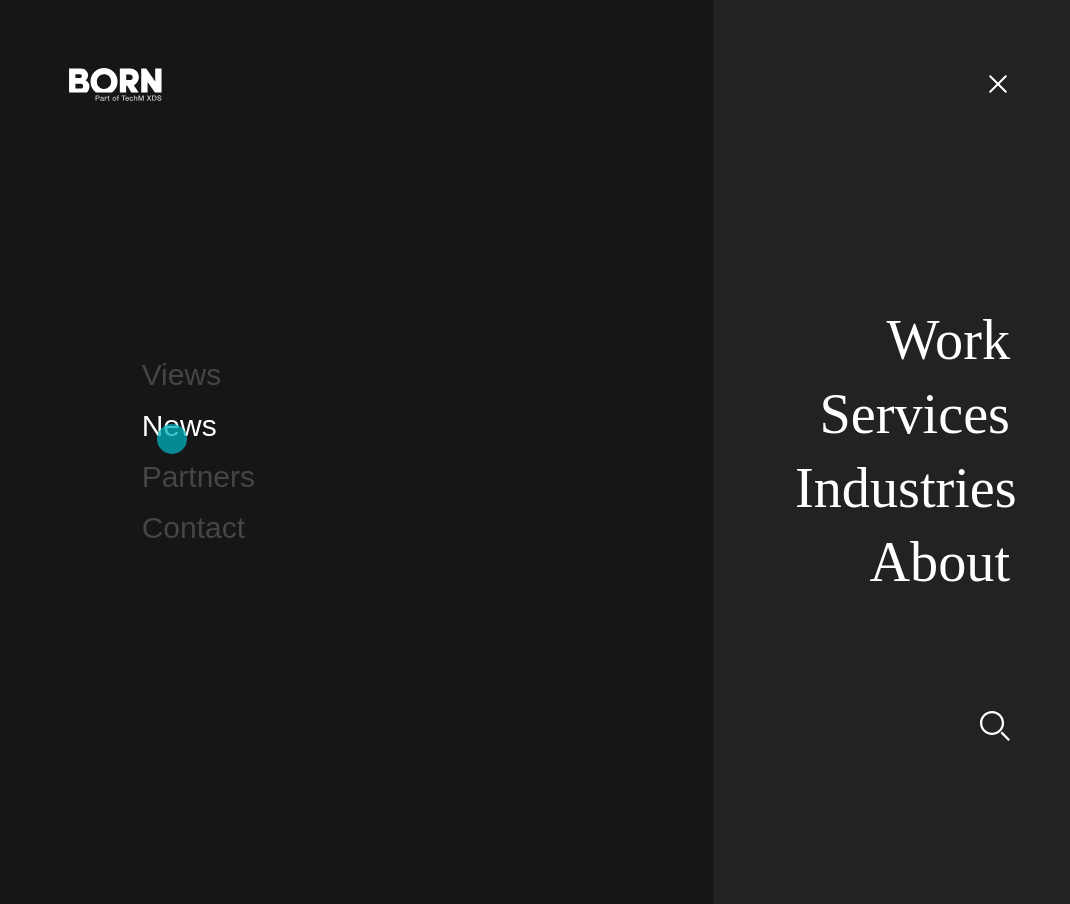 click on "News" at bounding box center [179, 425] 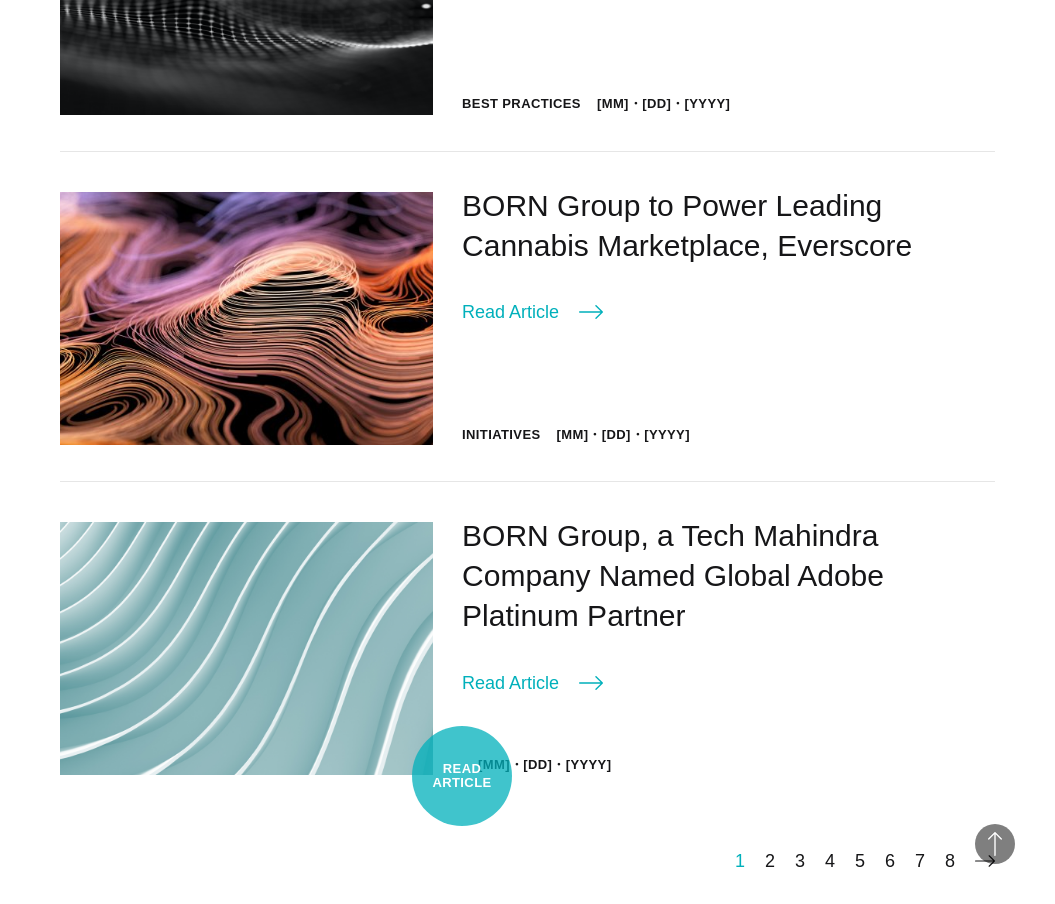 scroll, scrollTop: 2169, scrollLeft: 0, axis: vertical 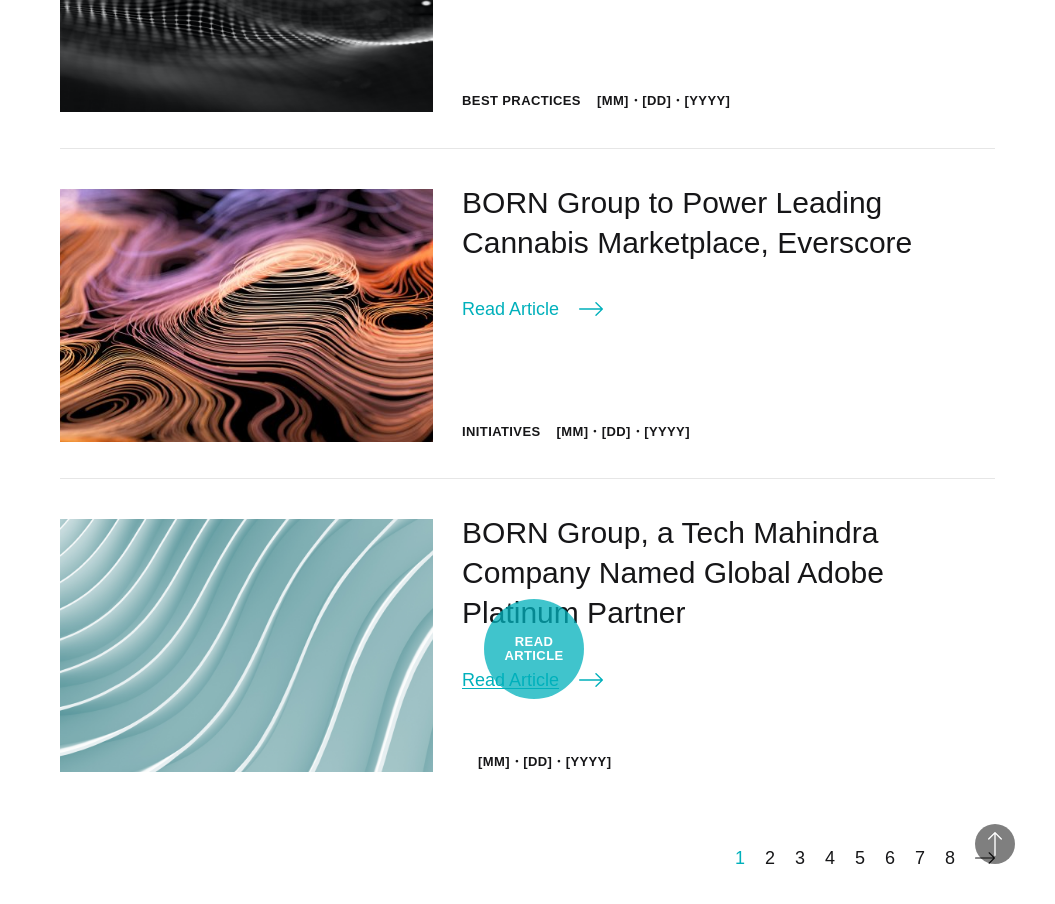 click on "Read Article" at bounding box center [532, 680] 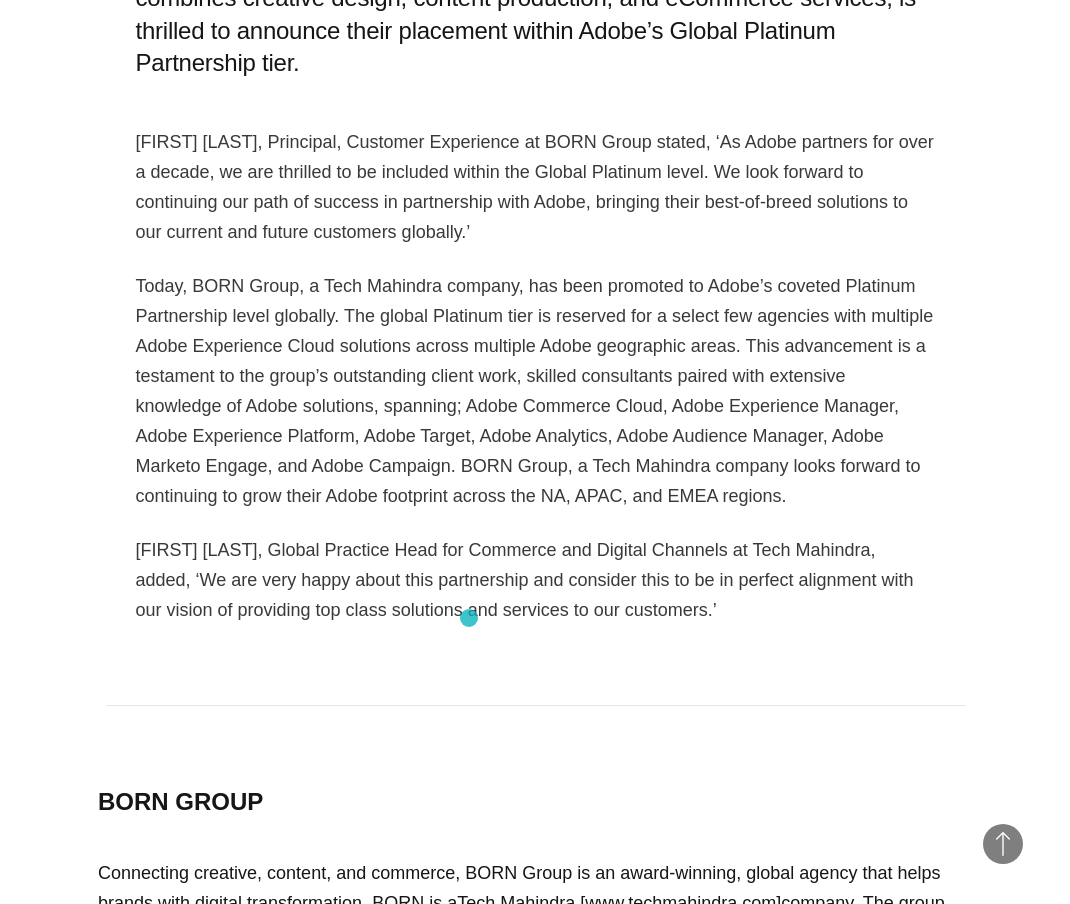scroll, scrollTop: 0, scrollLeft: 0, axis: both 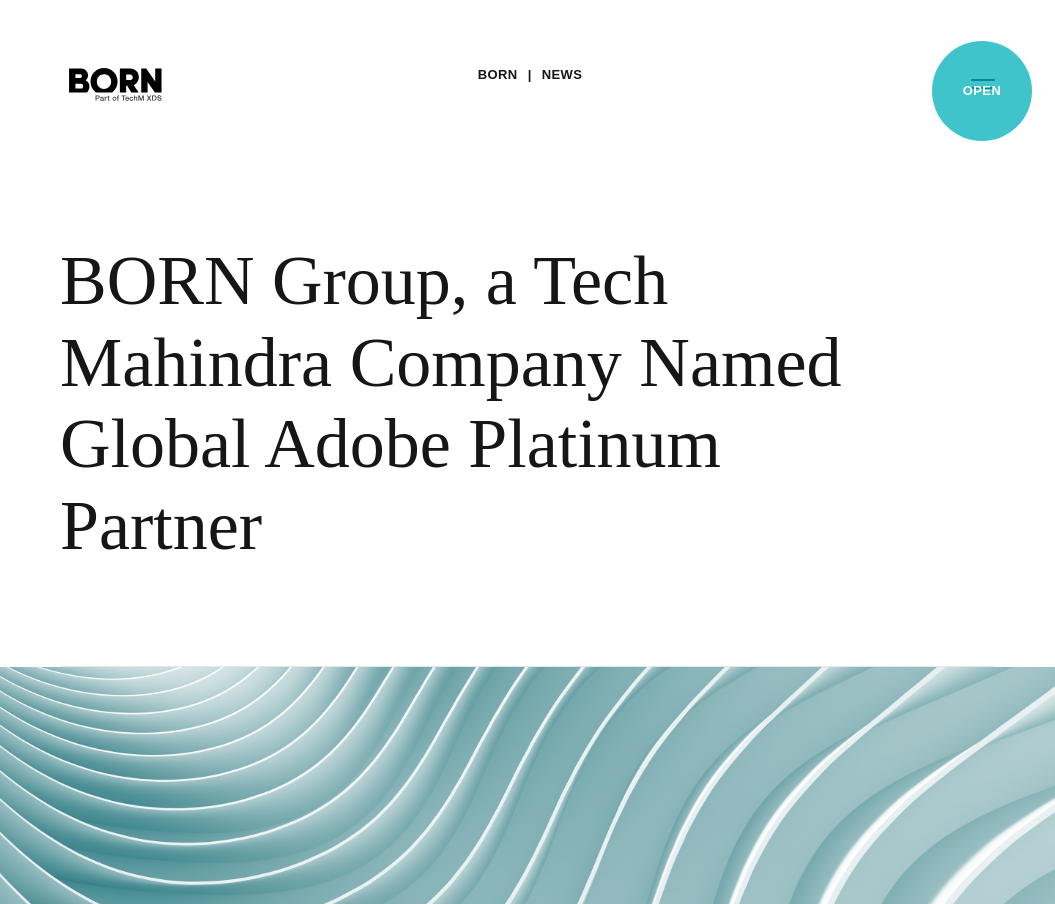 click on "Primary Menu" at bounding box center (983, 83) 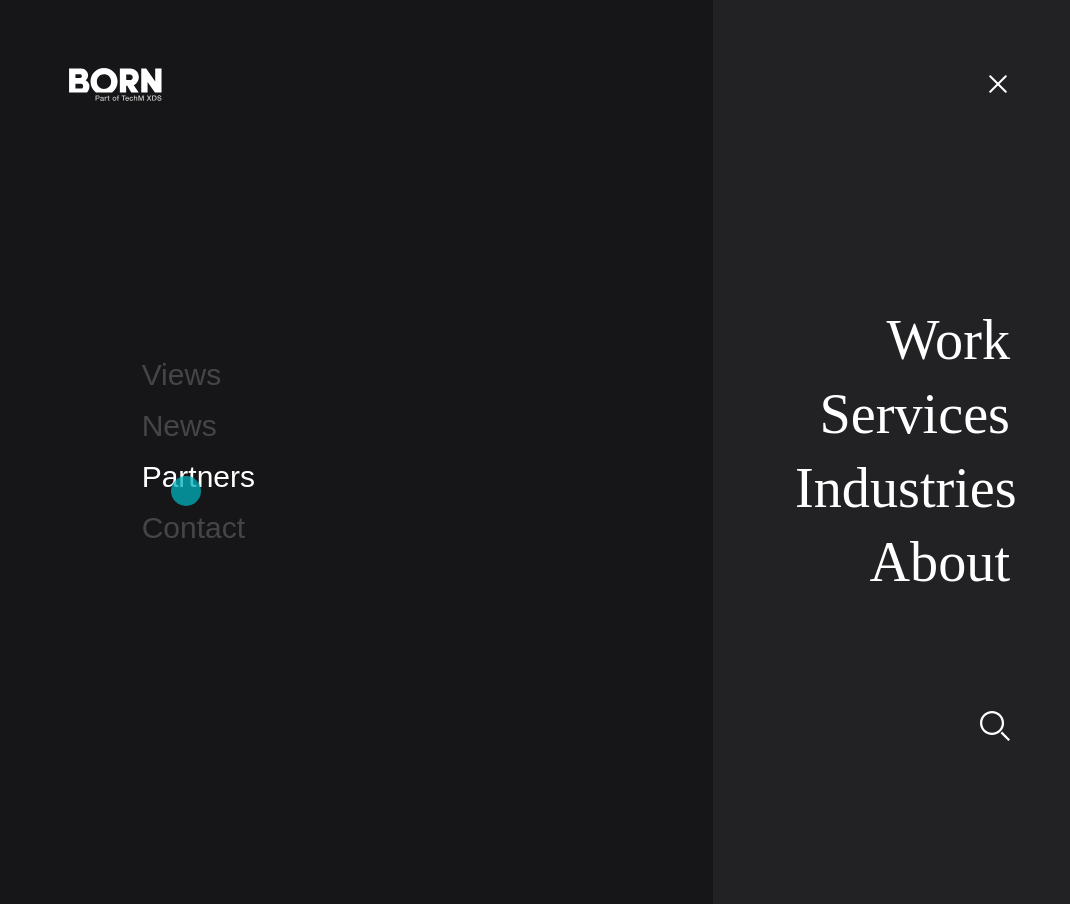 click on "Partners" at bounding box center [198, 476] 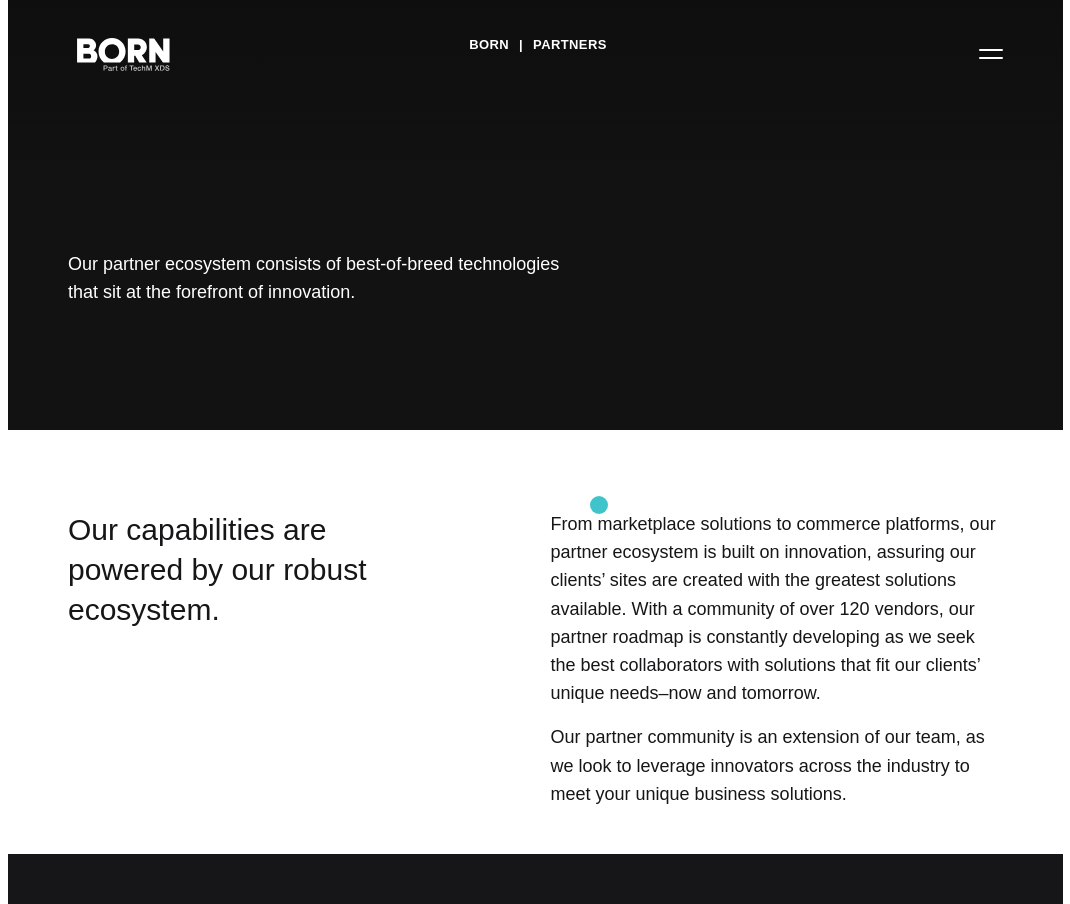 scroll, scrollTop: 0, scrollLeft: 0, axis: both 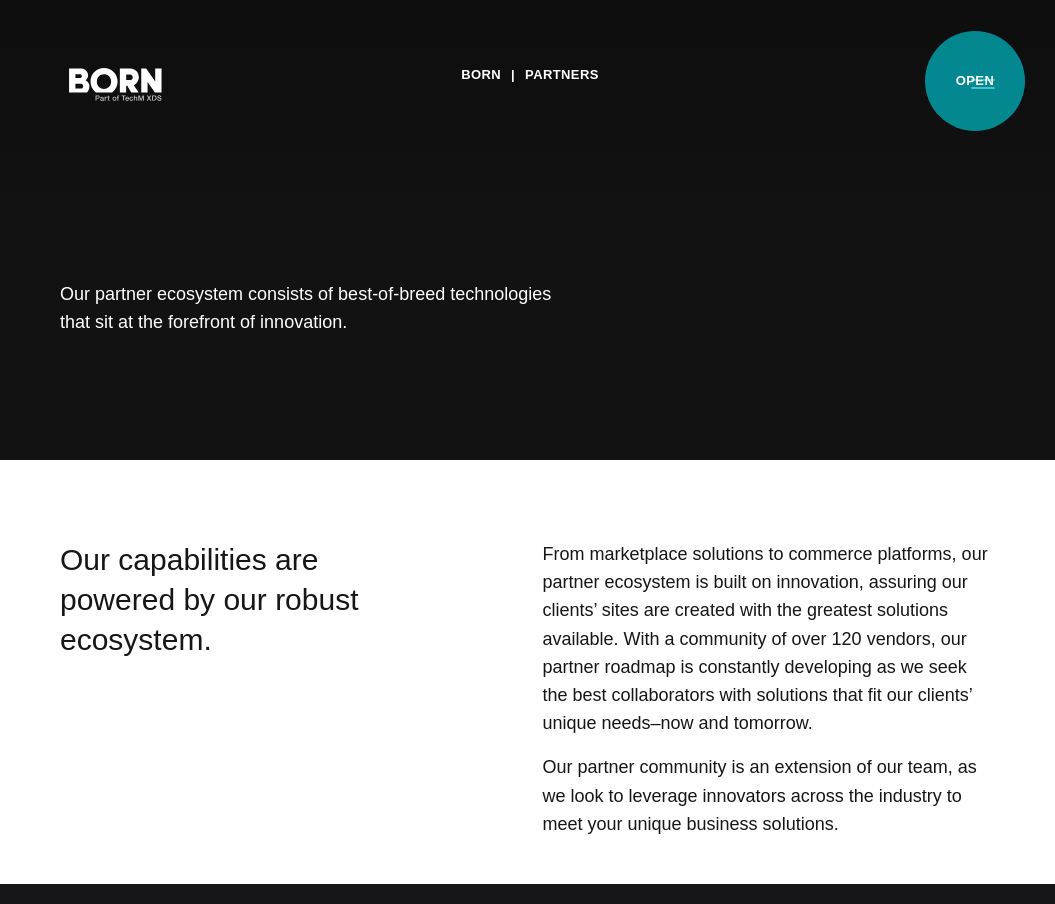 click on "Primary Menu" at bounding box center (983, 83) 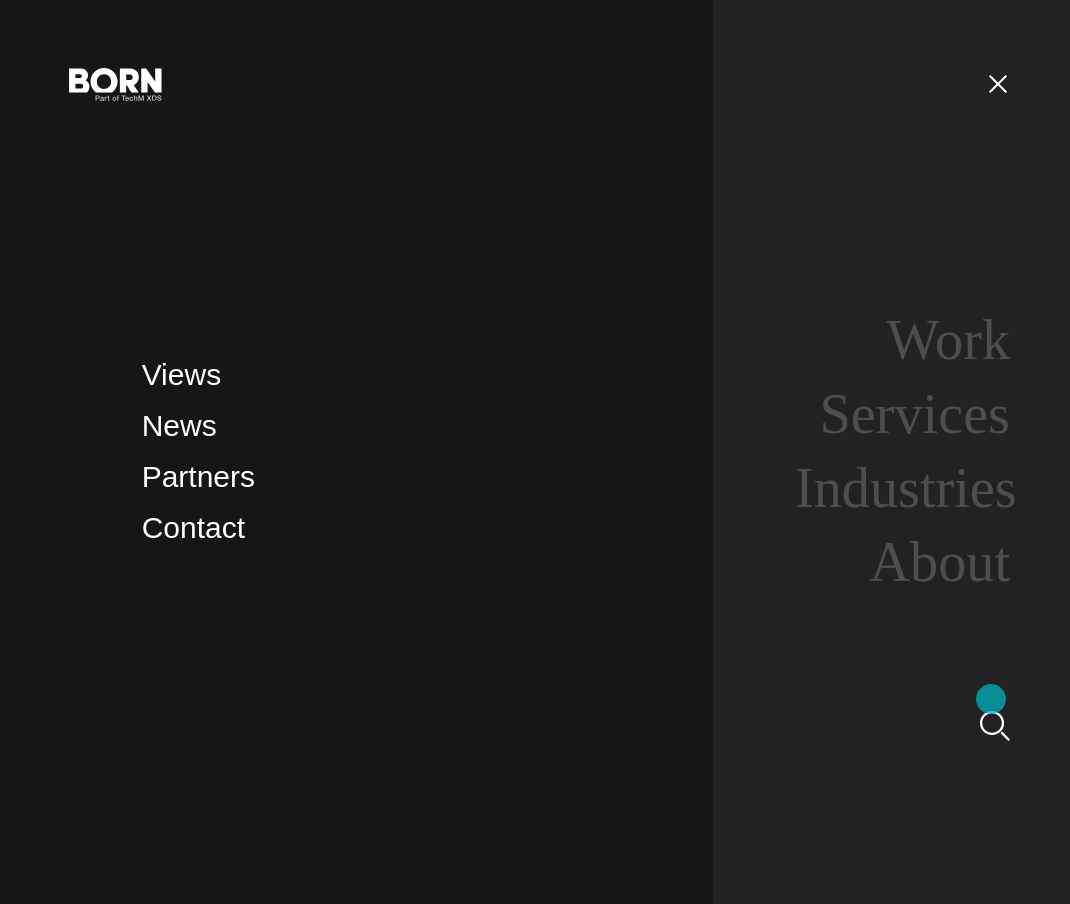 click at bounding box center (995, 722) 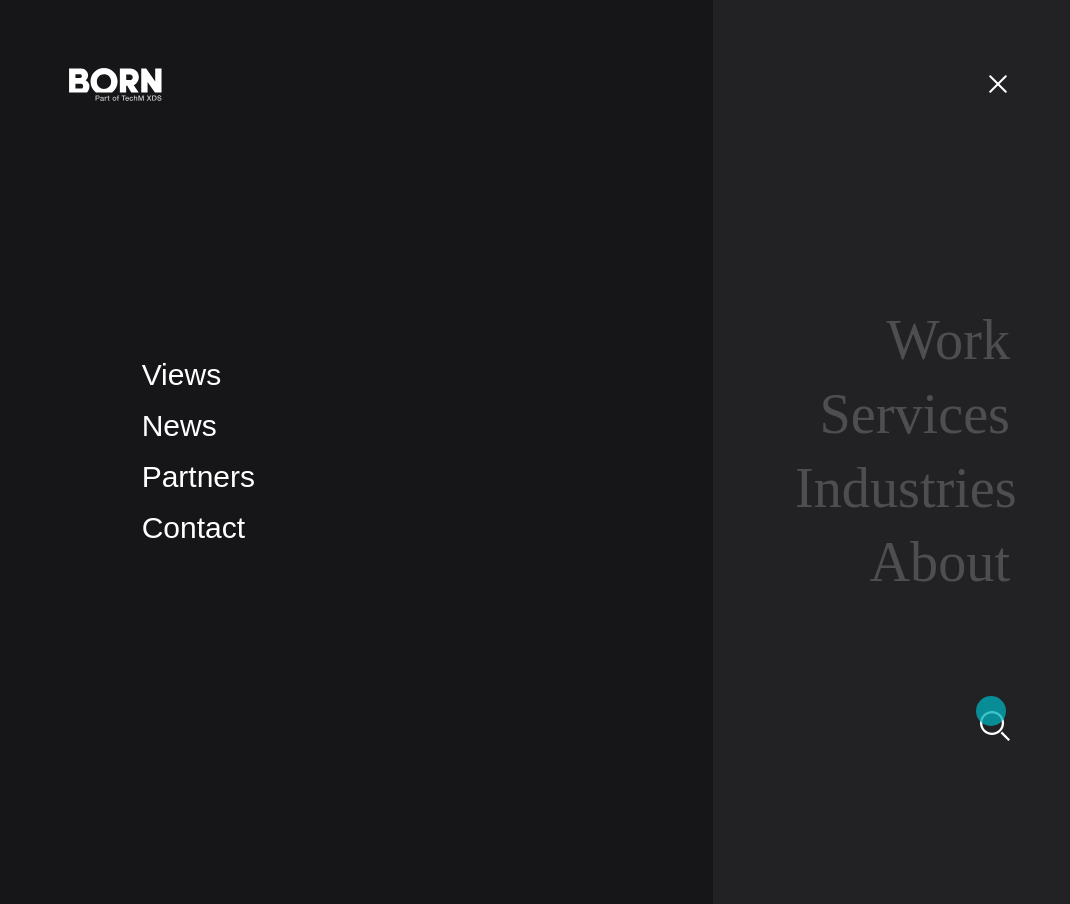 click at bounding box center [995, 726] 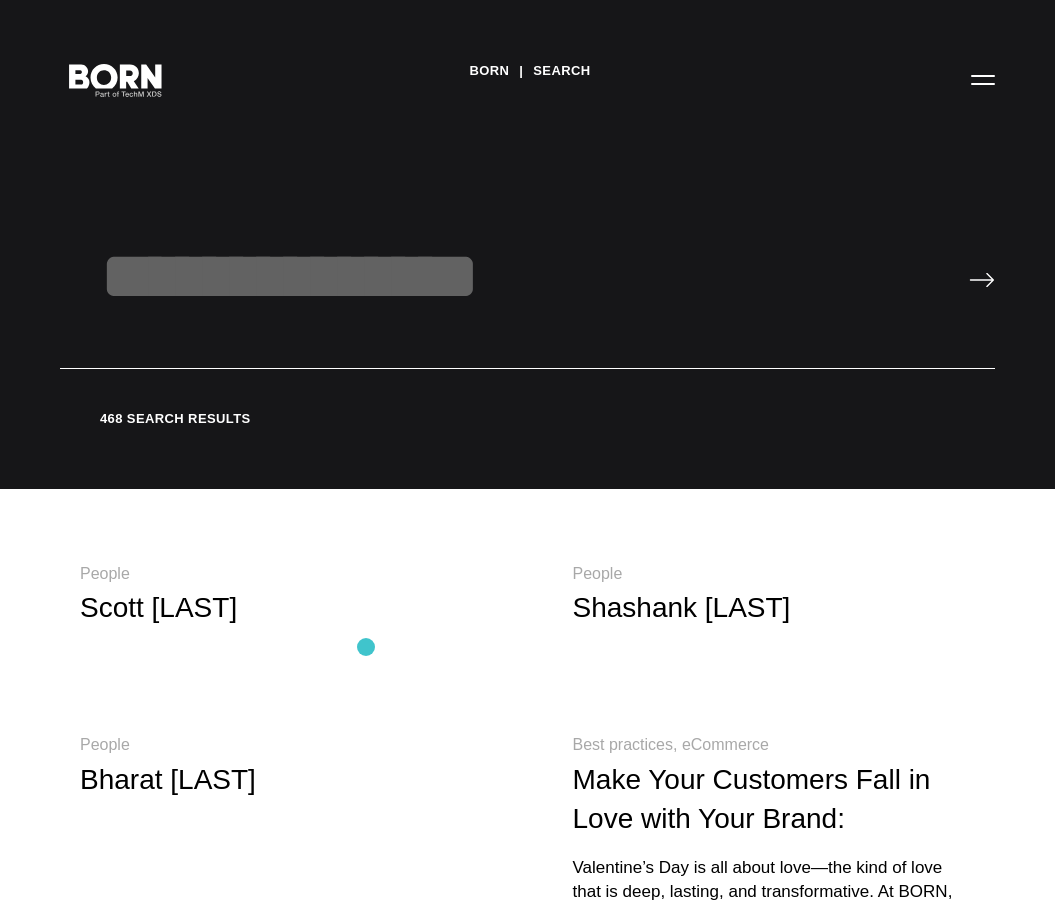 scroll, scrollTop: 8, scrollLeft: 0, axis: vertical 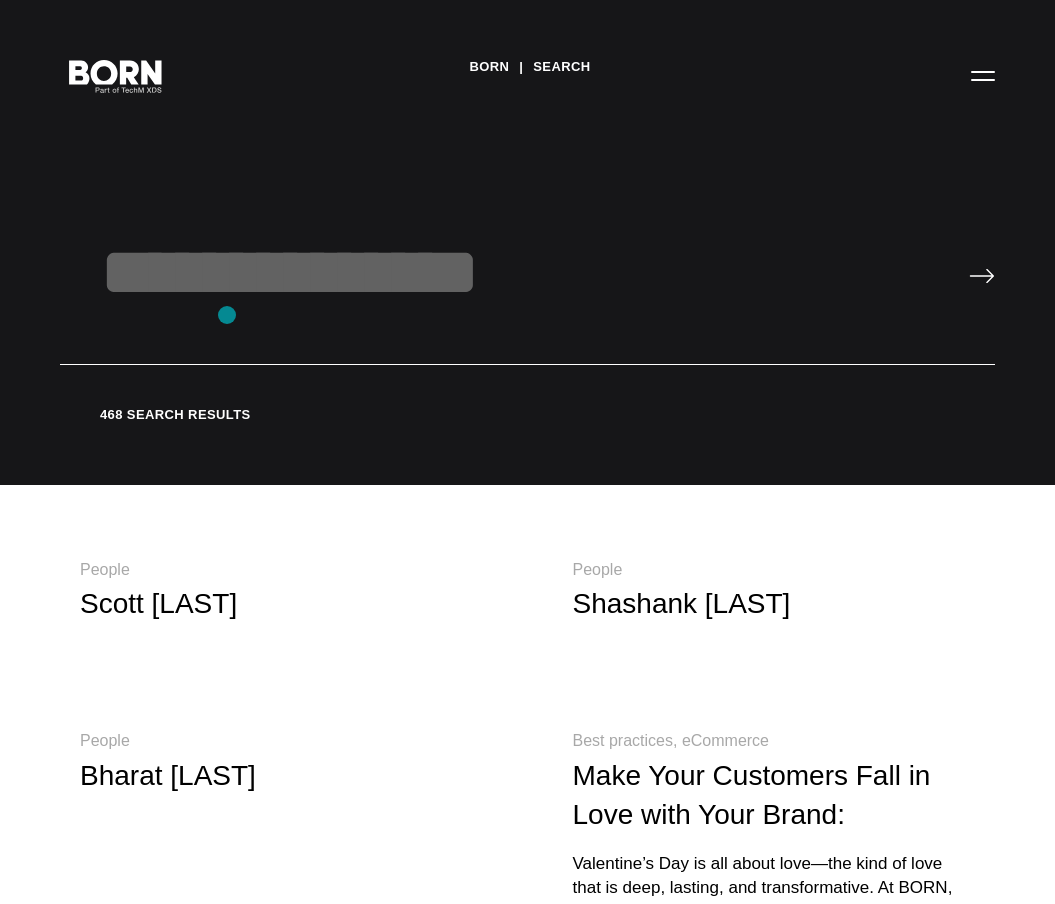click at bounding box center (527, 298) 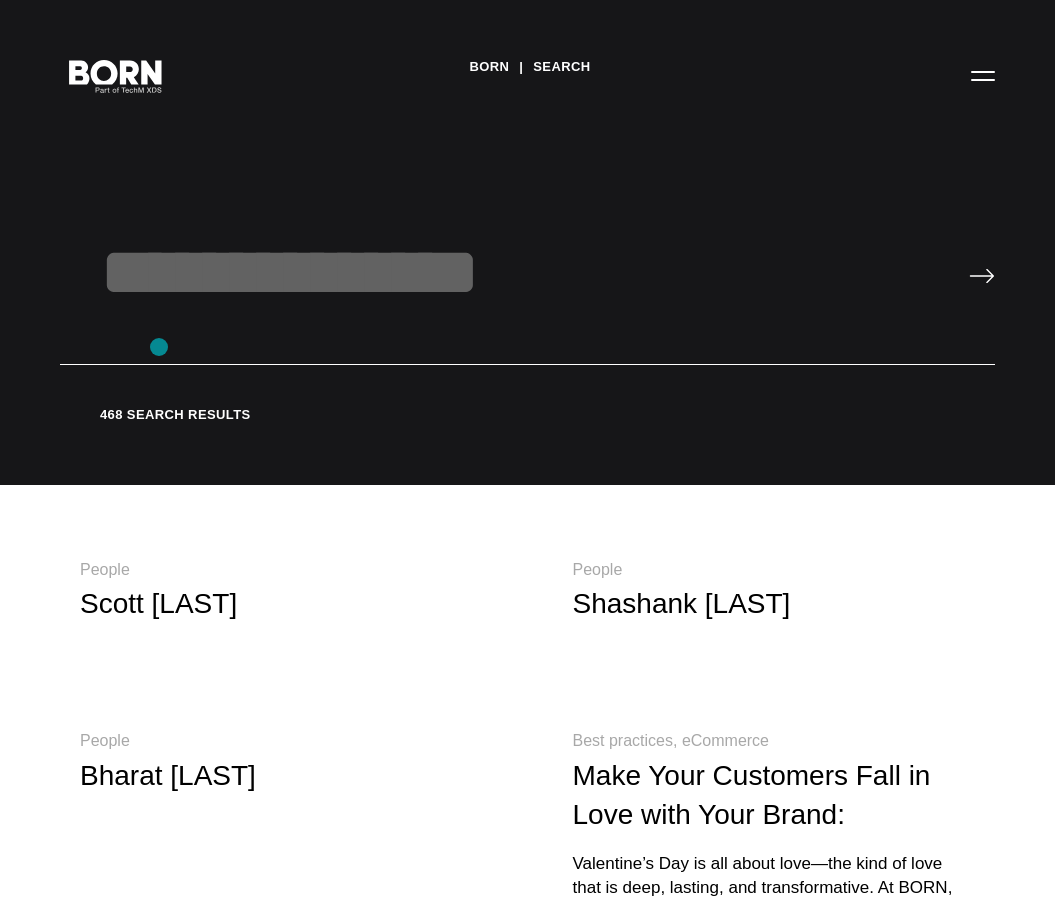 click at bounding box center [527, 298] 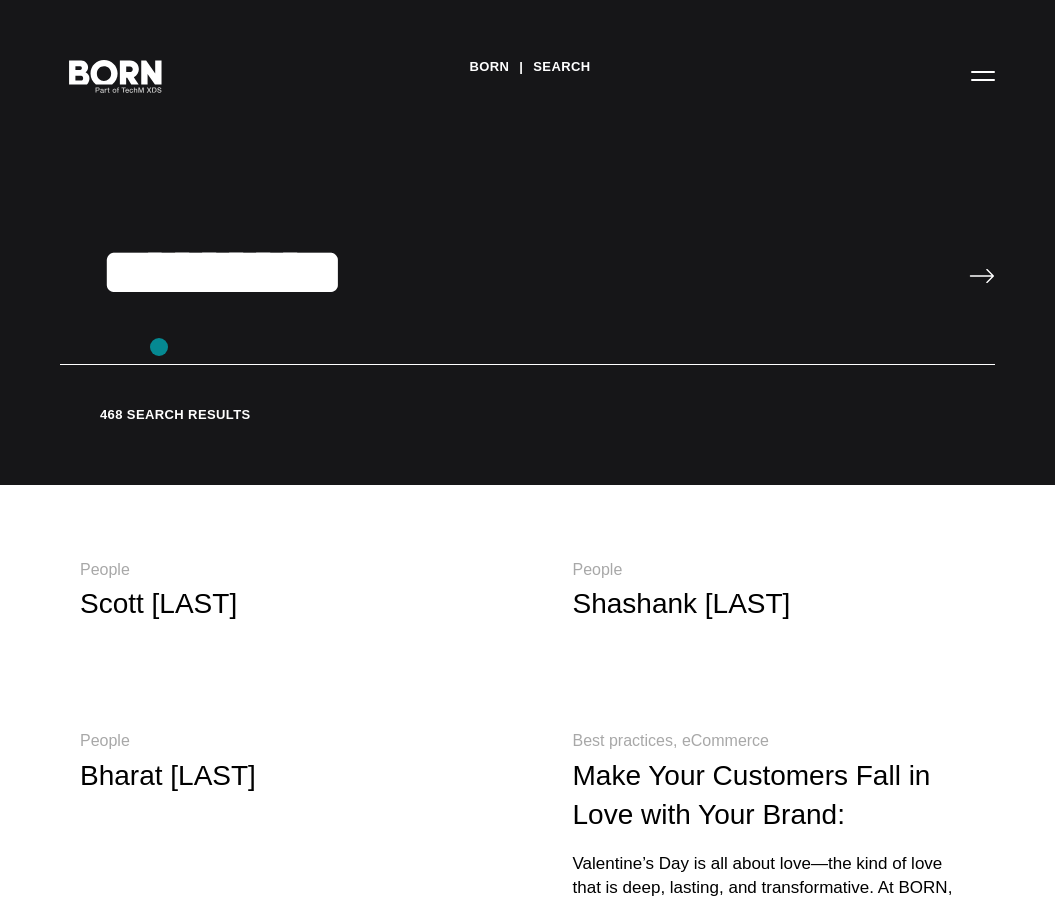 click at bounding box center [982, 276] 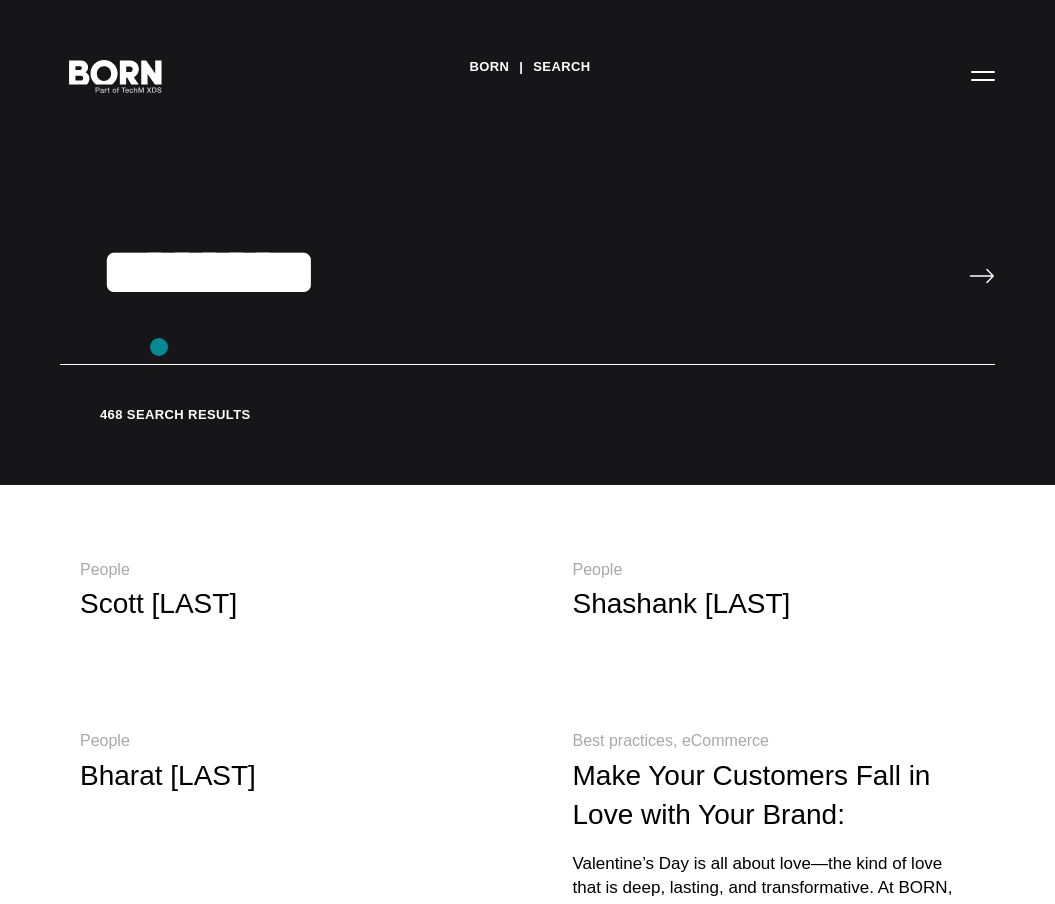 type on "********" 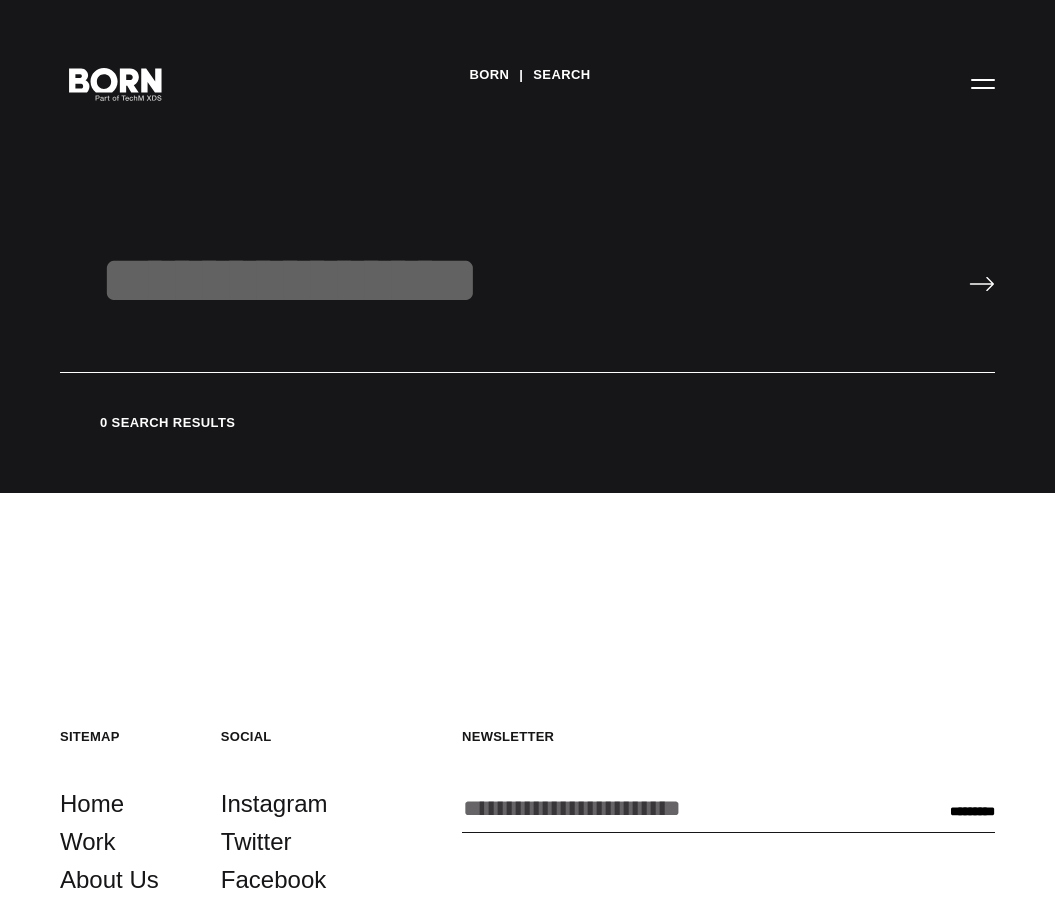 scroll, scrollTop: 0, scrollLeft: 0, axis: both 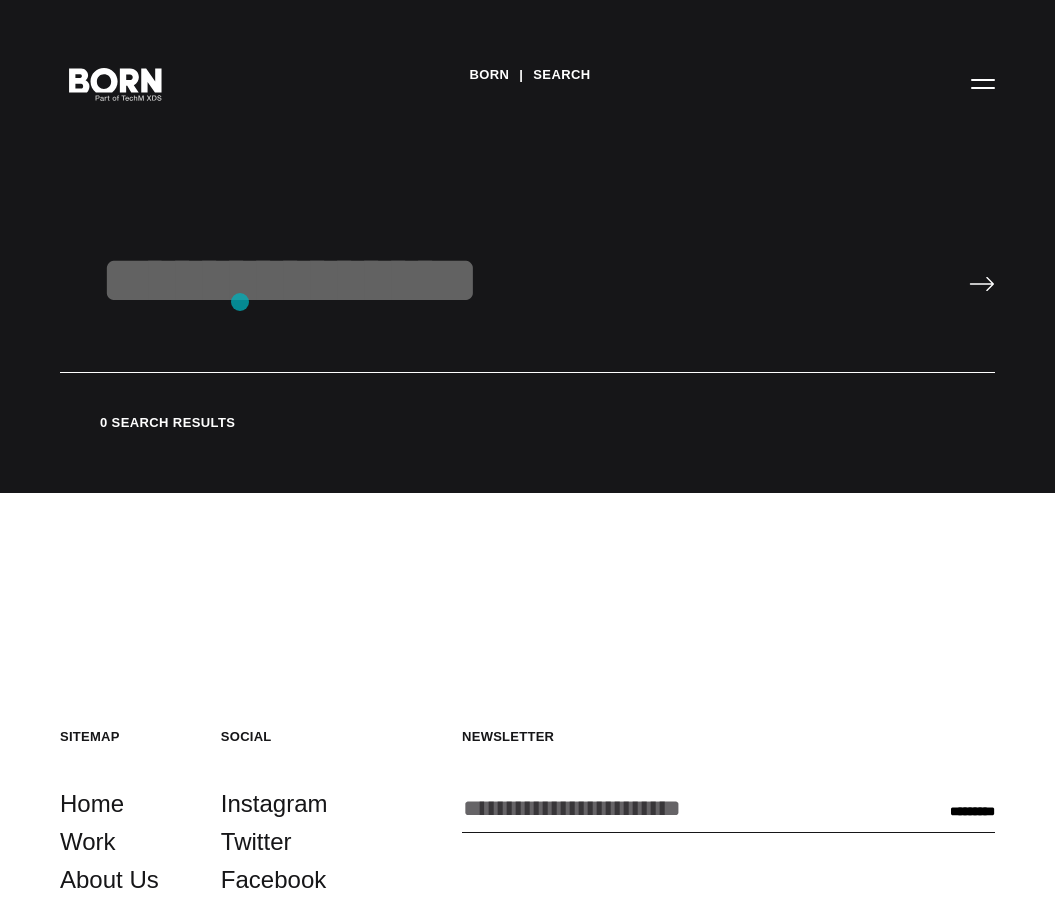 click at bounding box center (527, 306) 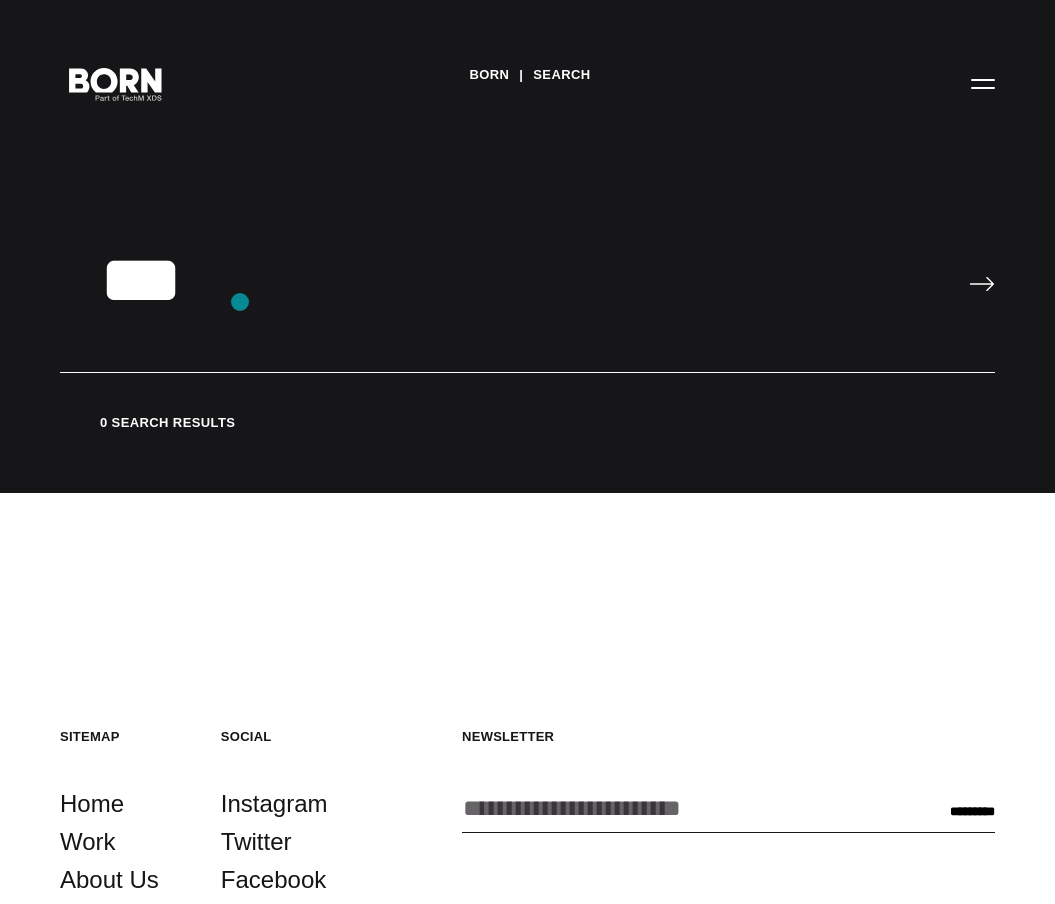 type on "***" 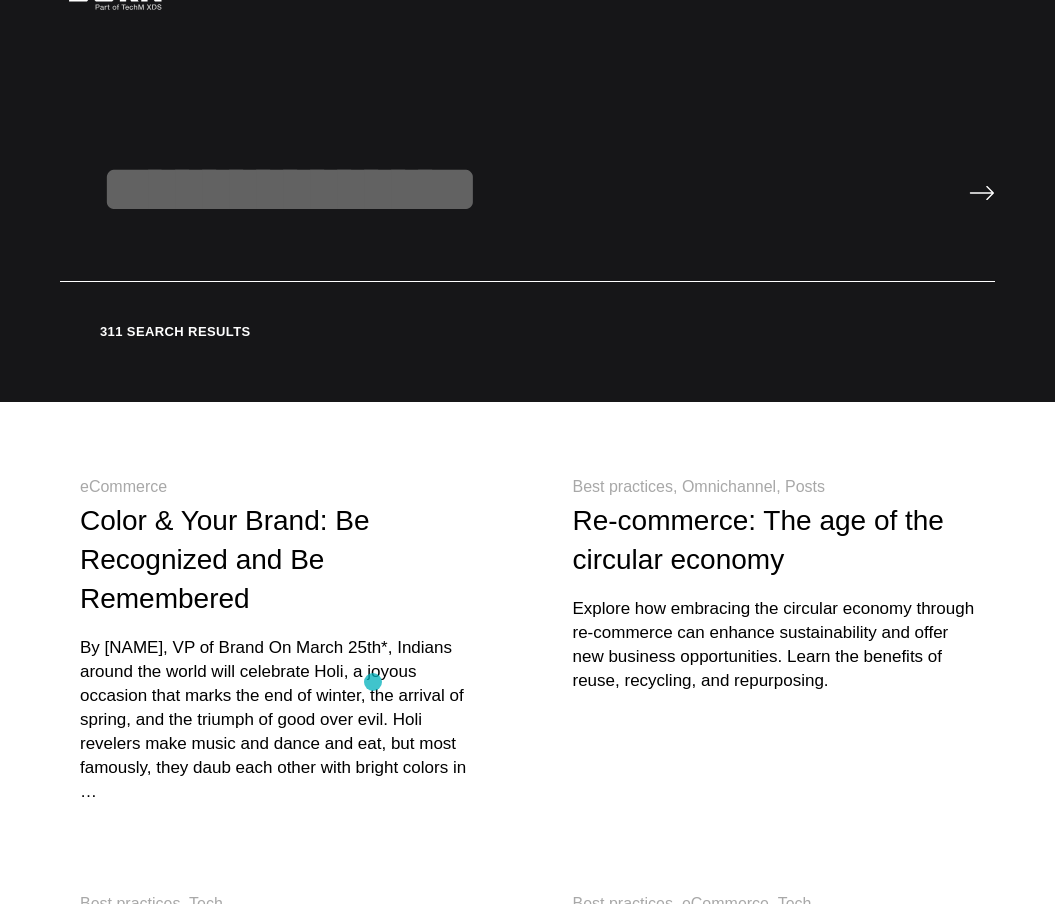 scroll, scrollTop: 0, scrollLeft: 0, axis: both 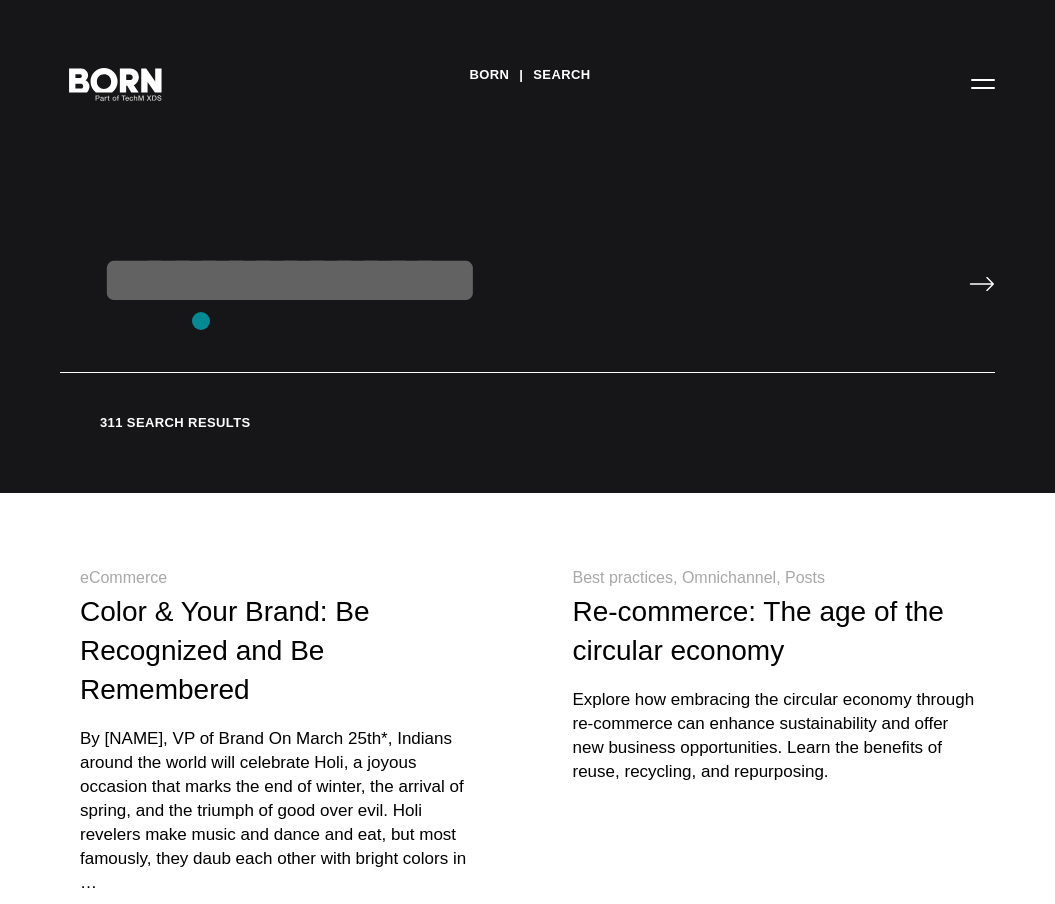 click at bounding box center (527, 306) 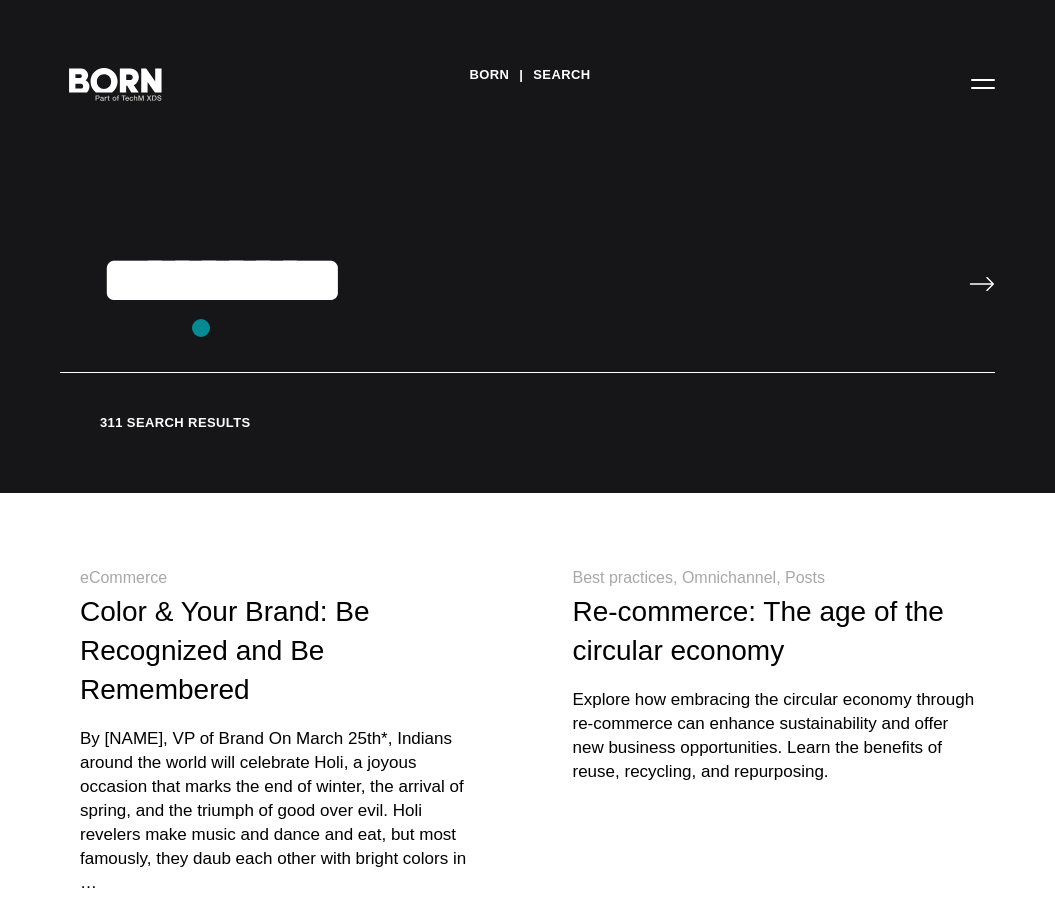 type on "*********" 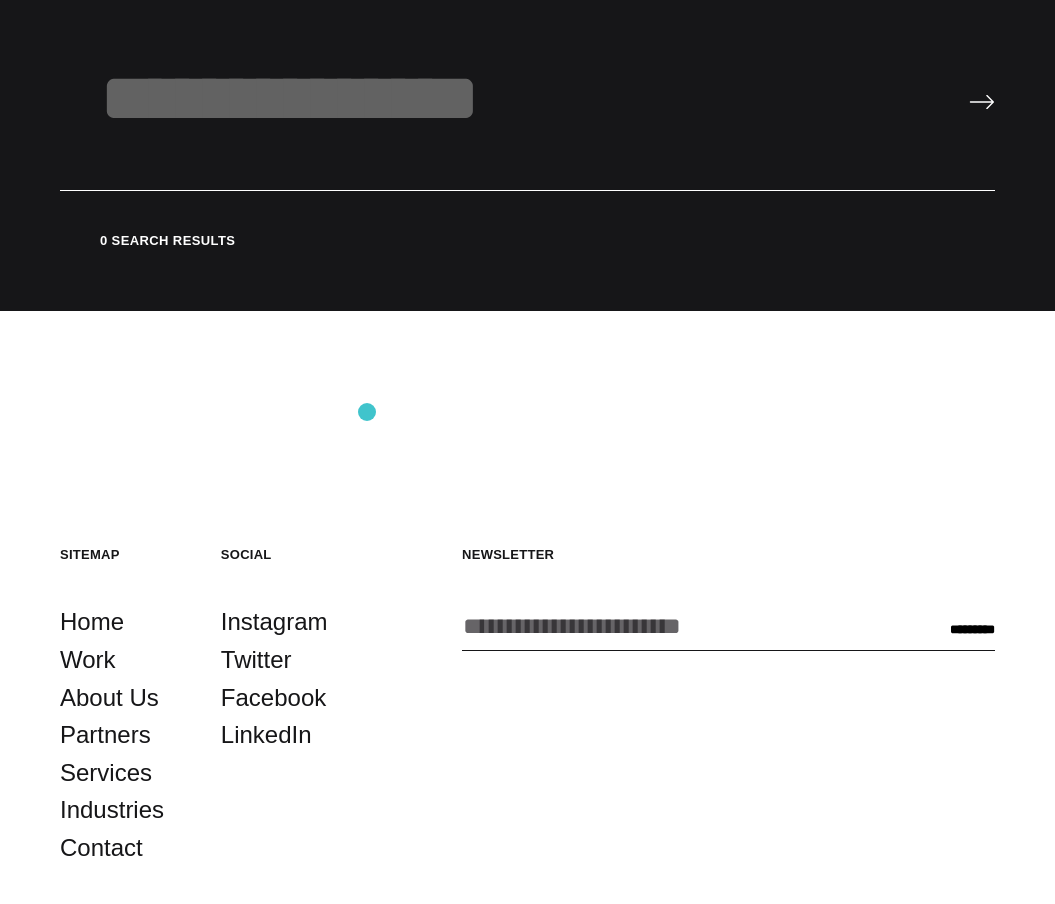 scroll, scrollTop: 0, scrollLeft: 0, axis: both 